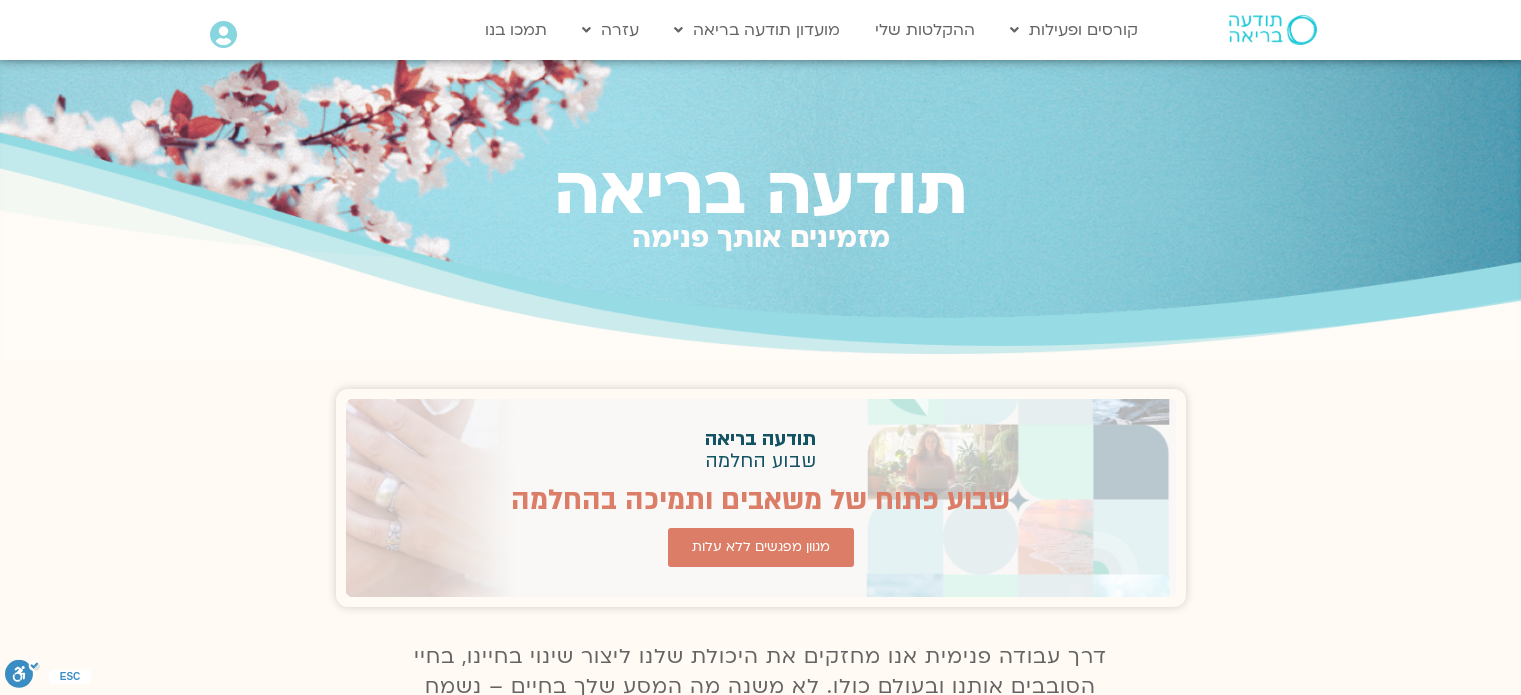 scroll, scrollTop: 0, scrollLeft: 0, axis: both 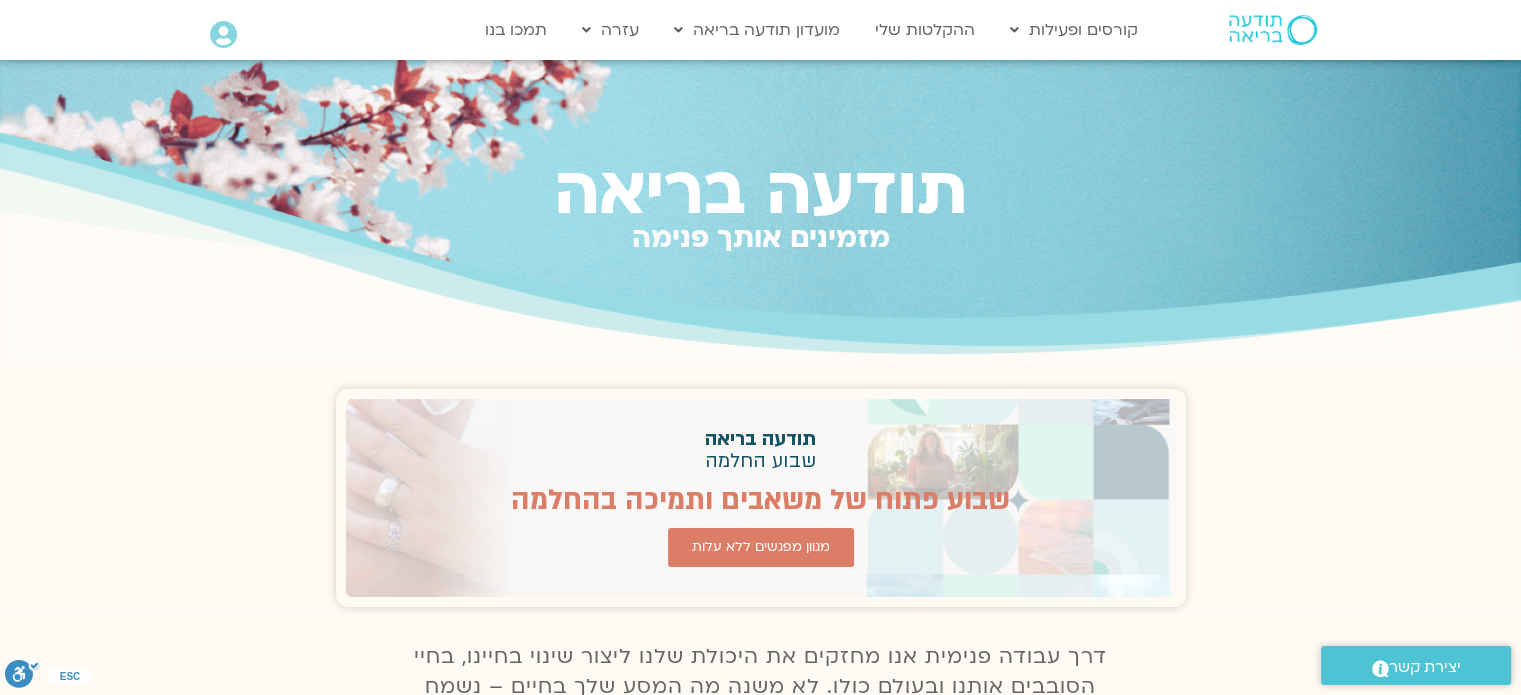 click at bounding box center (223, 35) 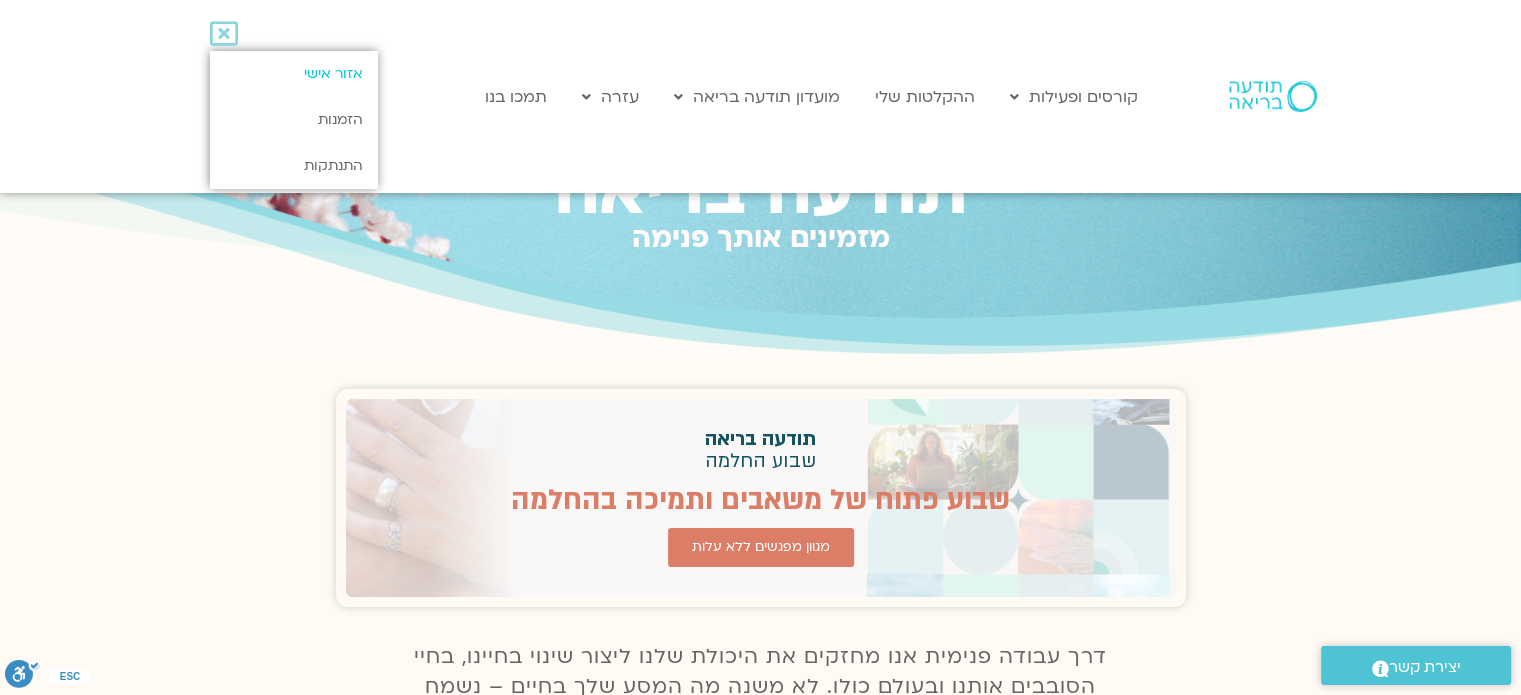 click on "אזור אישי" at bounding box center [293, 74] 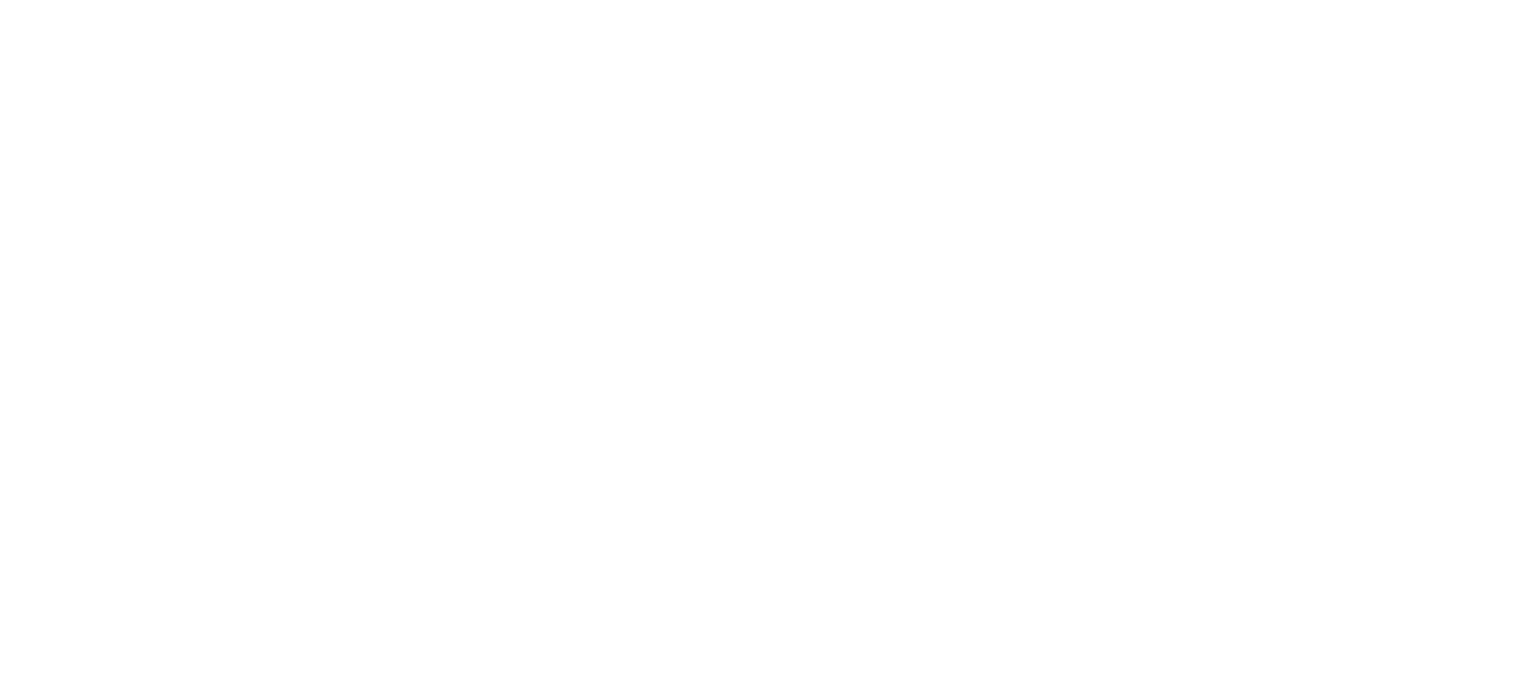 scroll, scrollTop: 0, scrollLeft: 0, axis: both 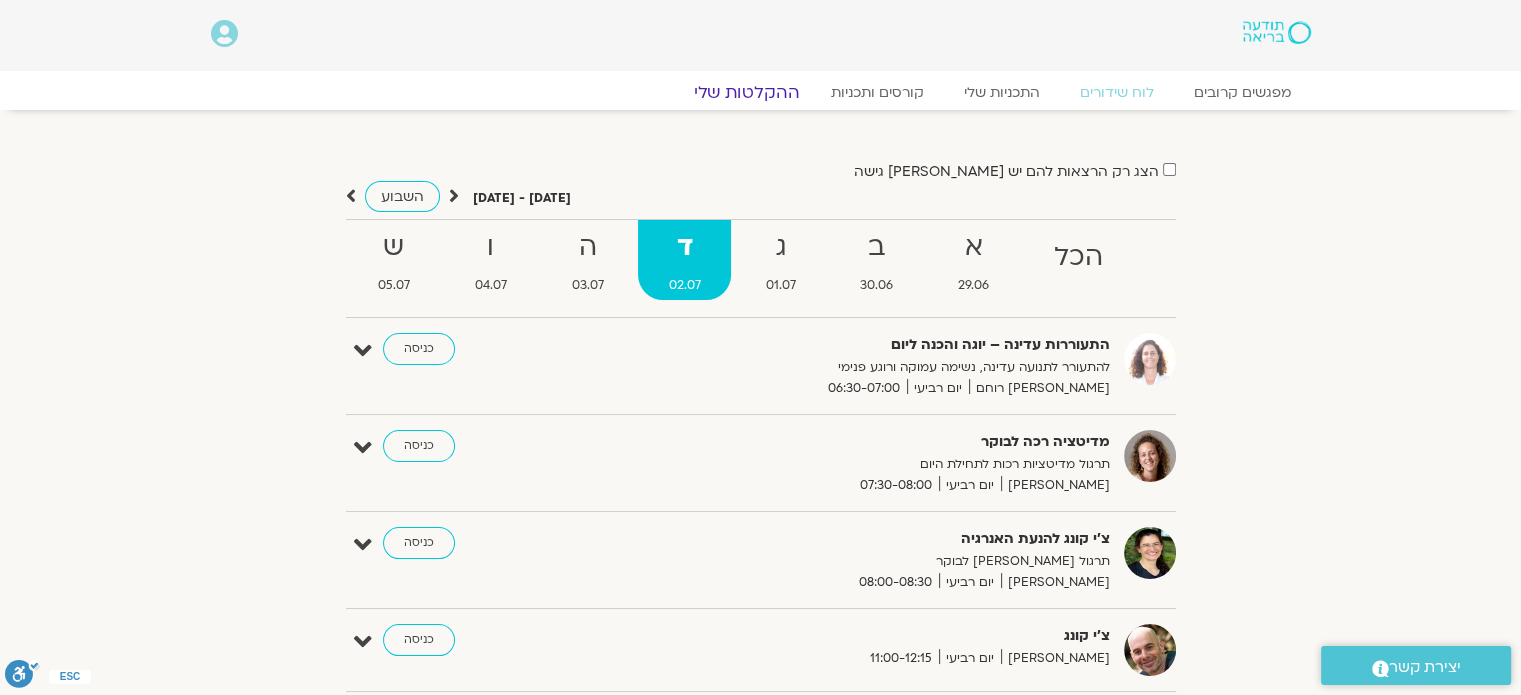 click on "ההקלטות שלי" 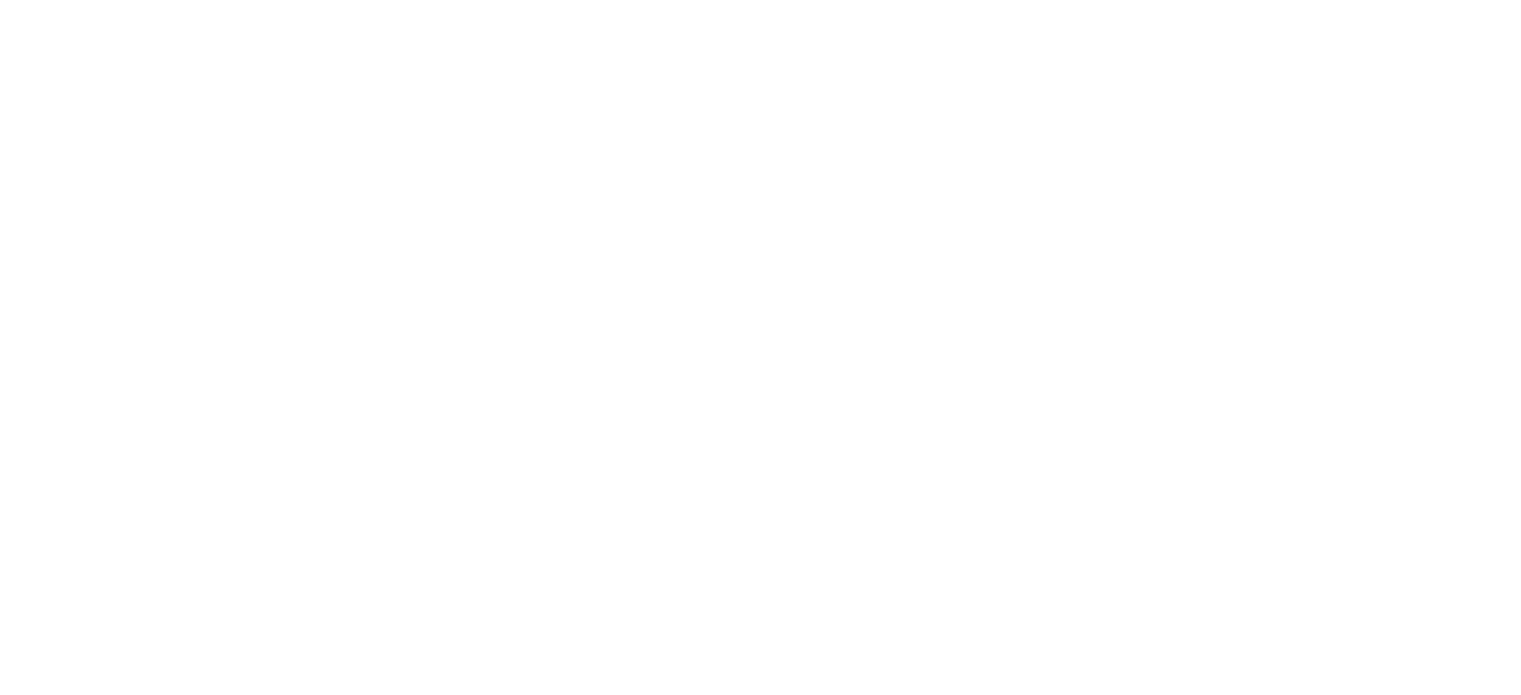 scroll, scrollTop: 0, scrollLeft: 0, axis: both 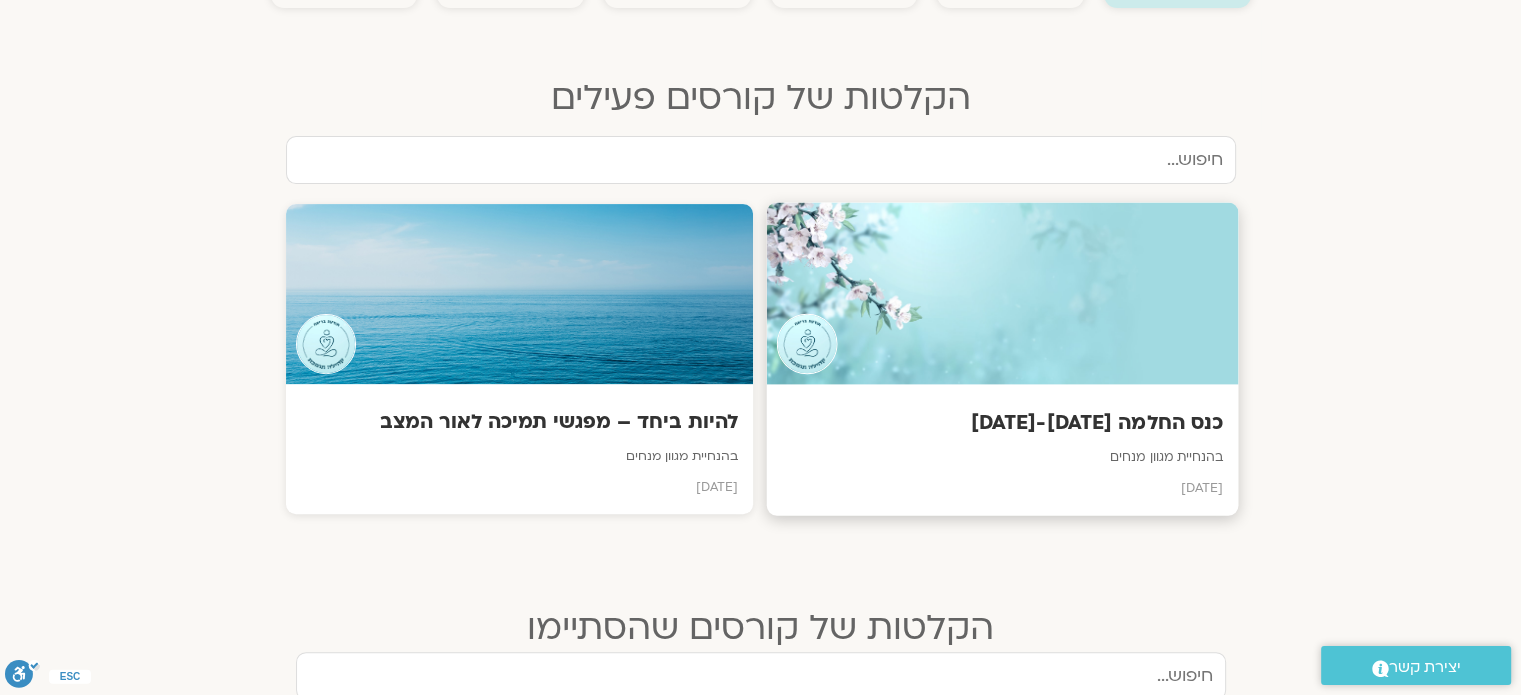 click at bounding box center [1002, 293] 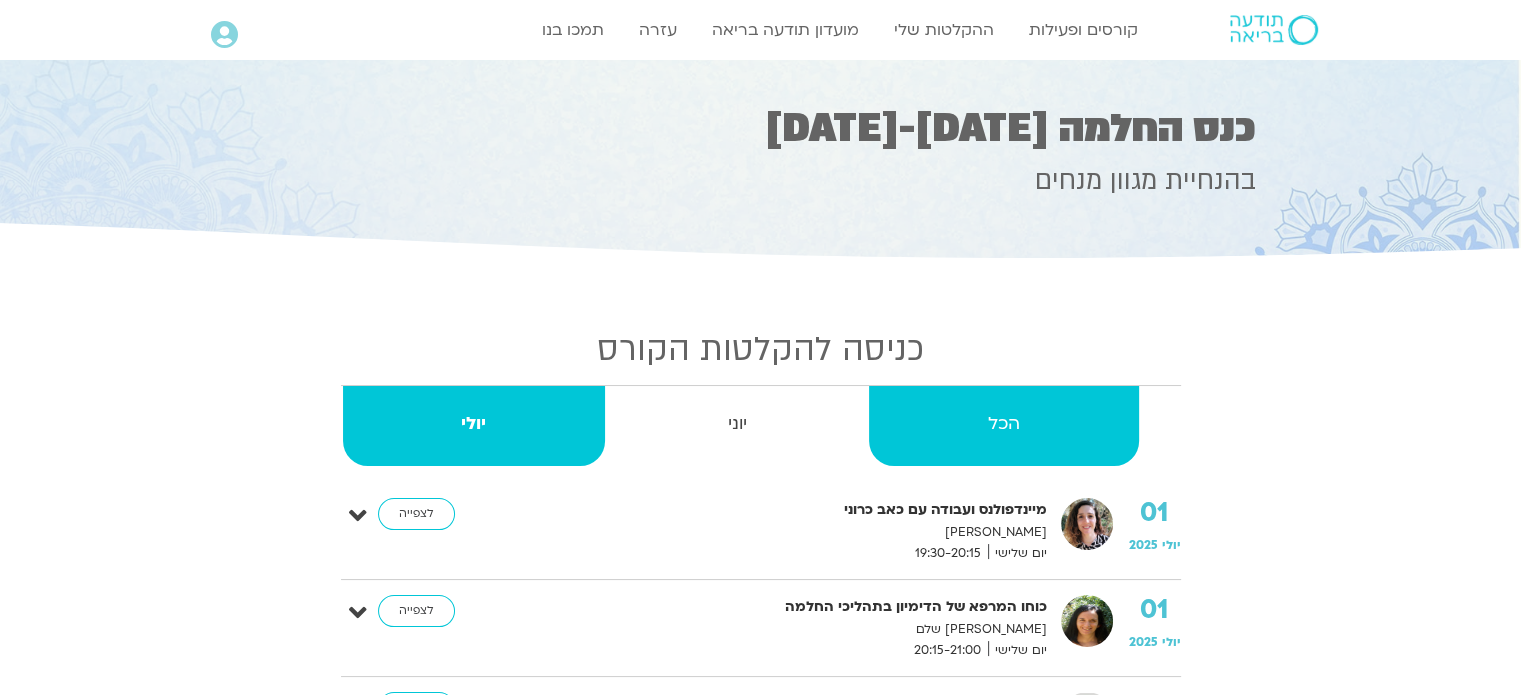 scroll, scrollTop: 300, scrollLeft: 0, axis: vertical 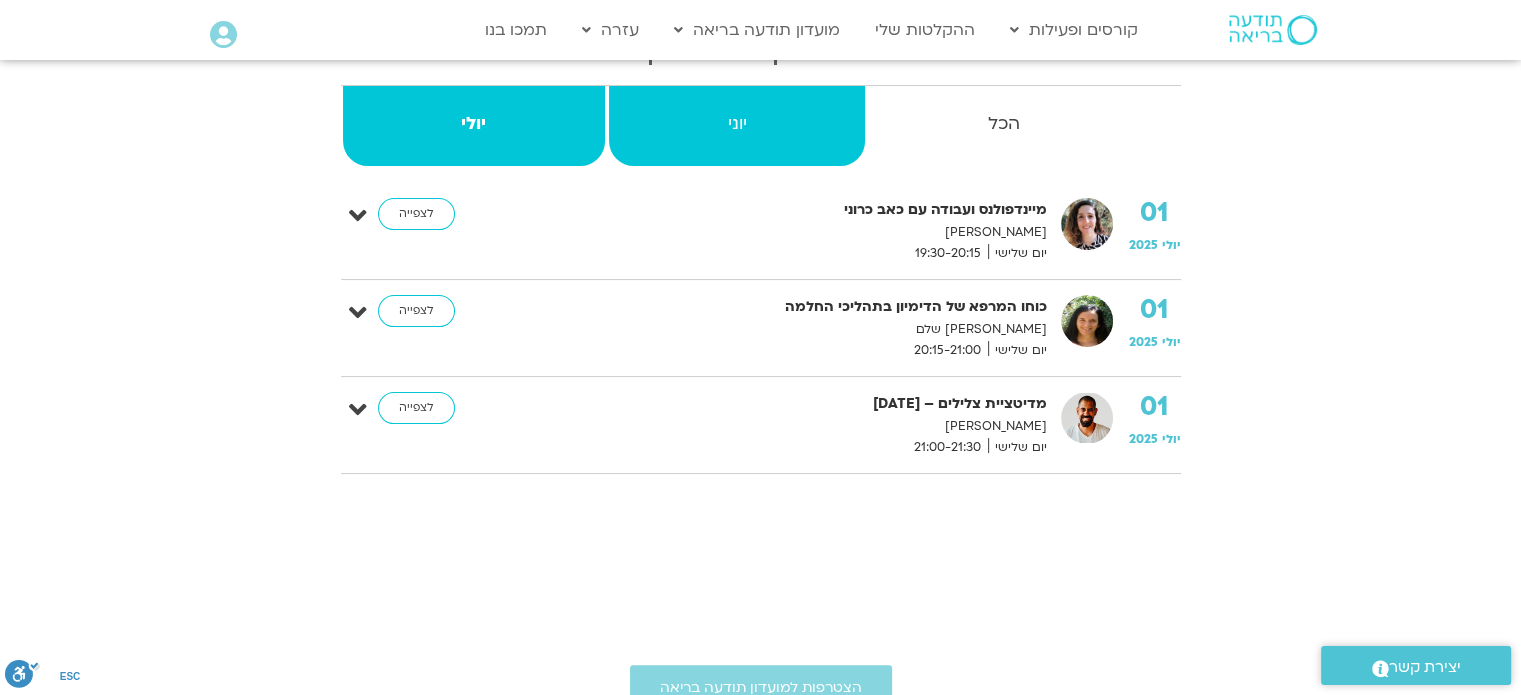 click on "יוני" at bounding box center (737, 126) 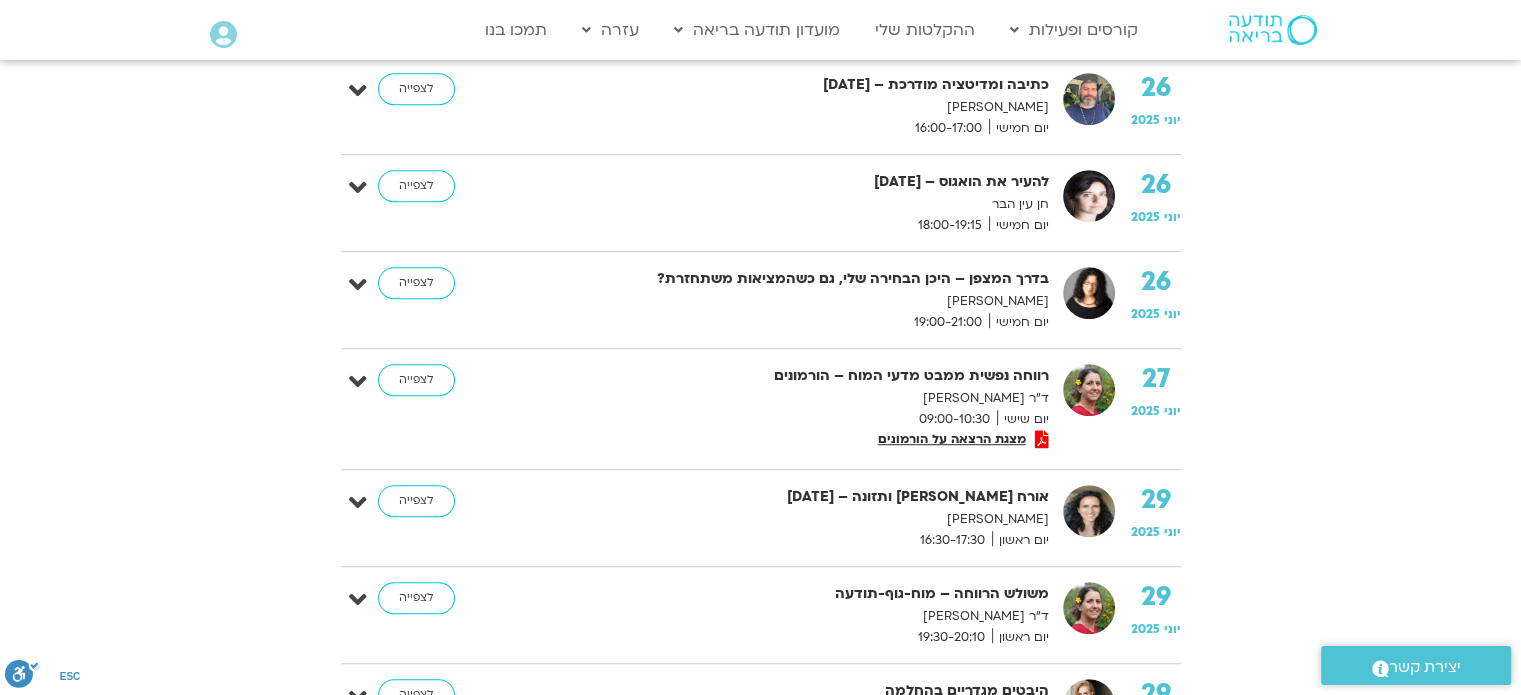 scroll, scrollTop: 1400, scrollLeft: 0, axis: vertical 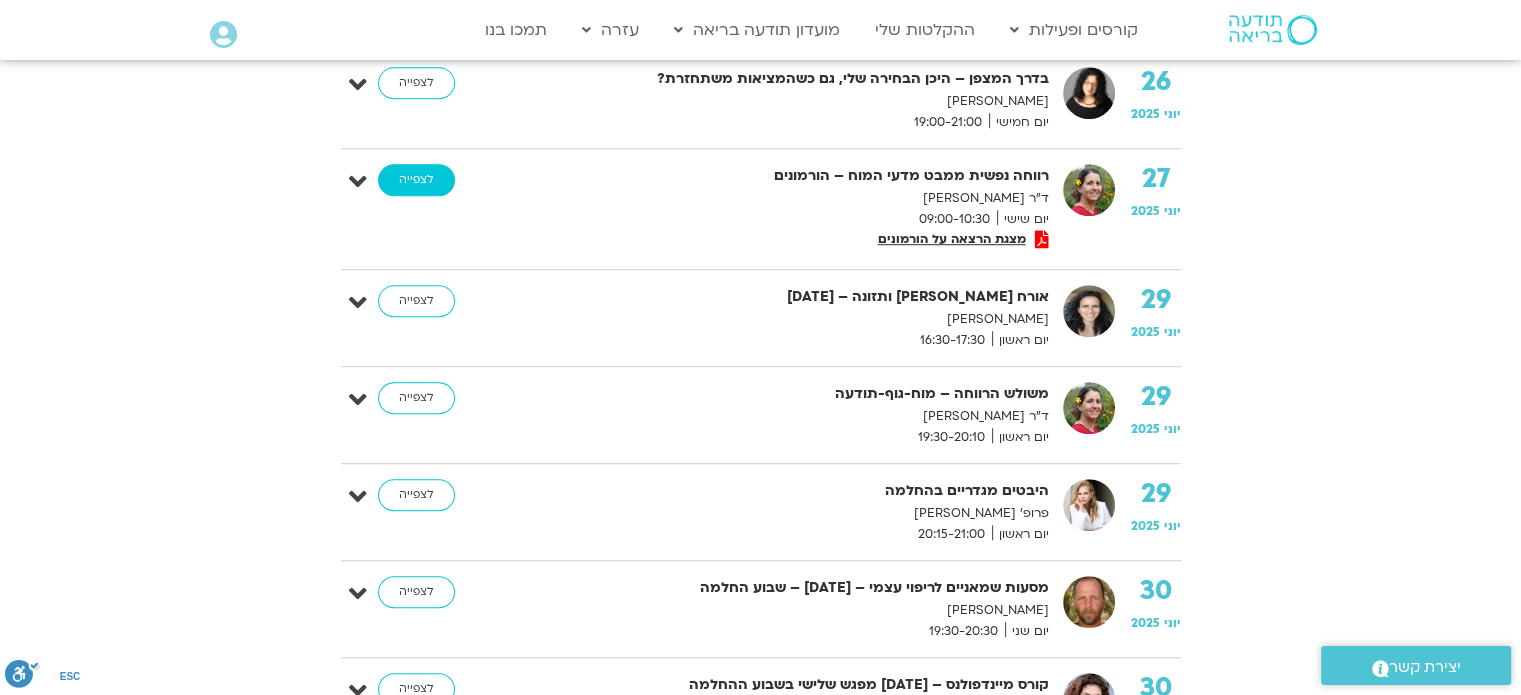 click on "לצפייה" at bounding box center (416, 180) 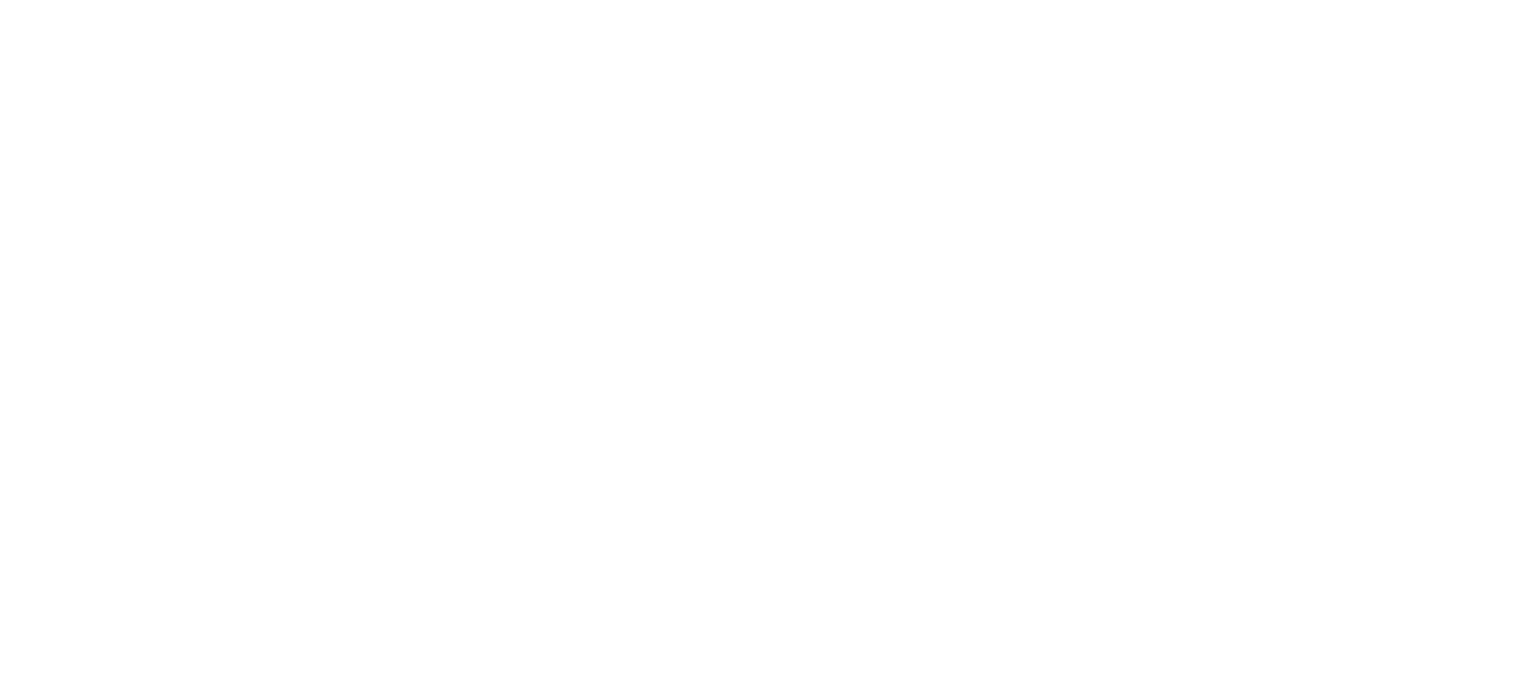 scroll, scrollTop: 0, scrollLeft: 0, axis: both 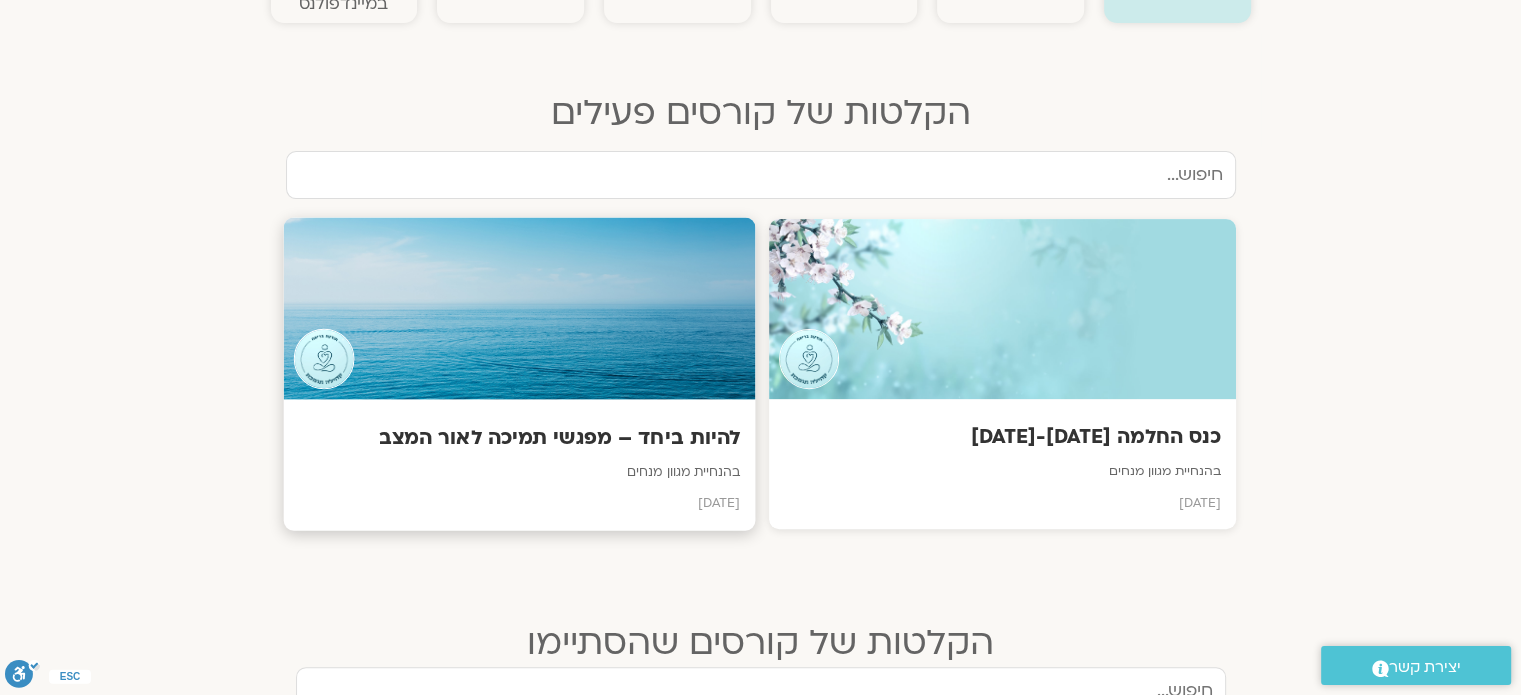 click at bounding box center [519, 308] 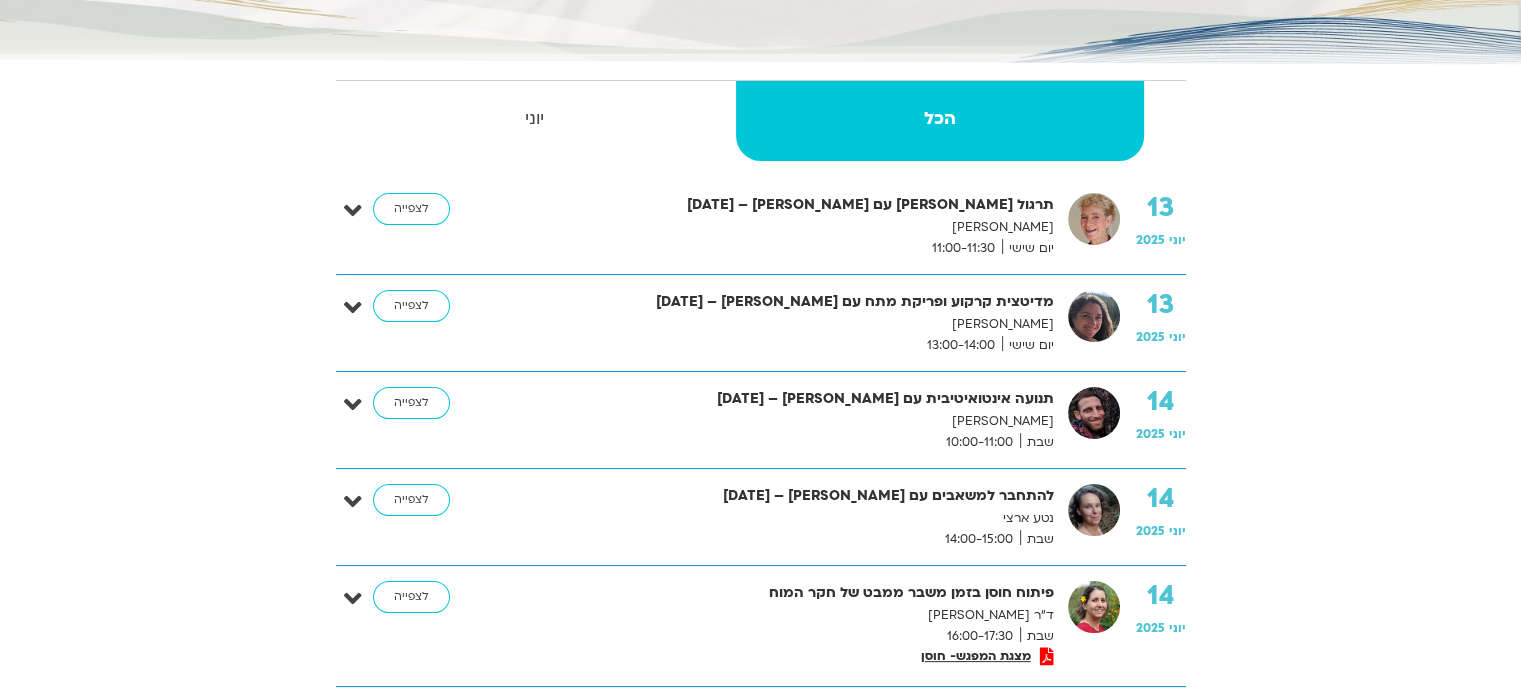 scroll, scrollTop: 300, scrollLeft: 0, axis: vertical 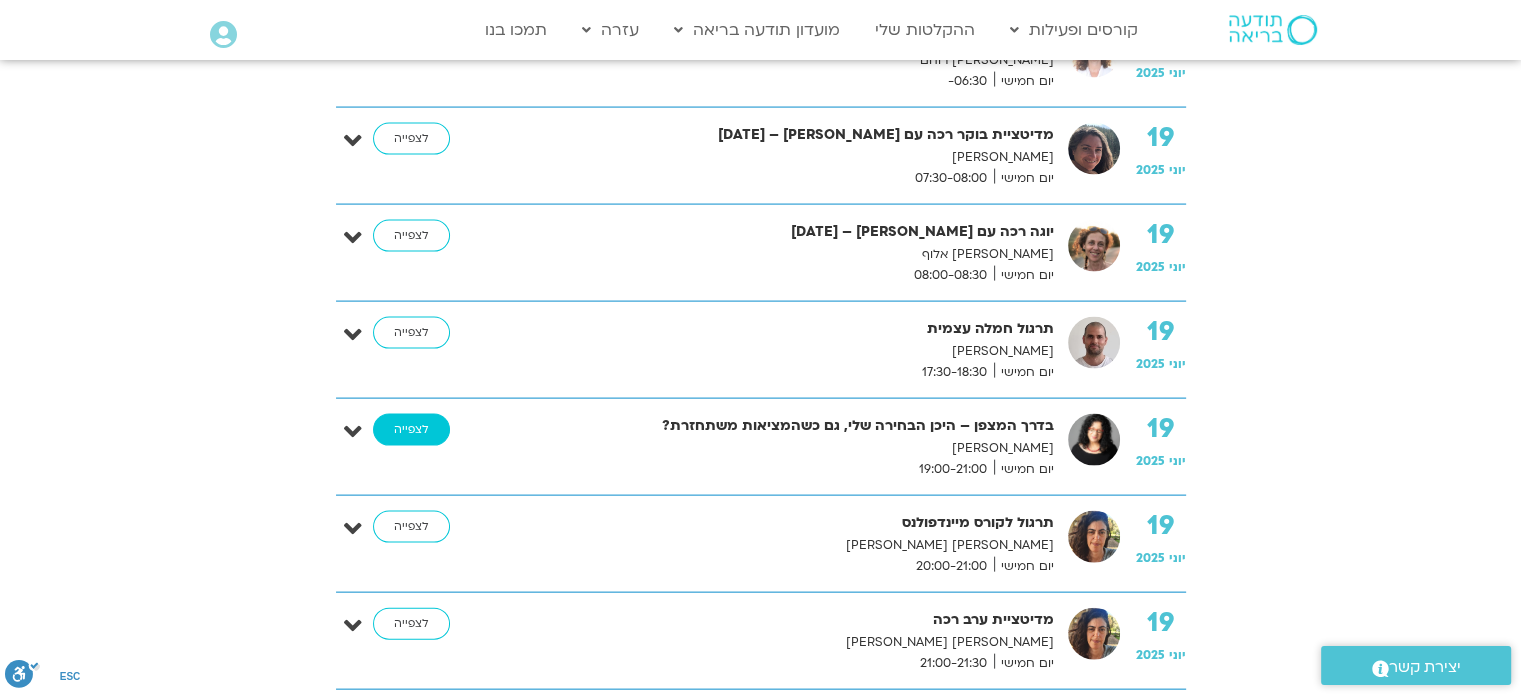 click on "לצפייה" at bounding box center [411, 430] 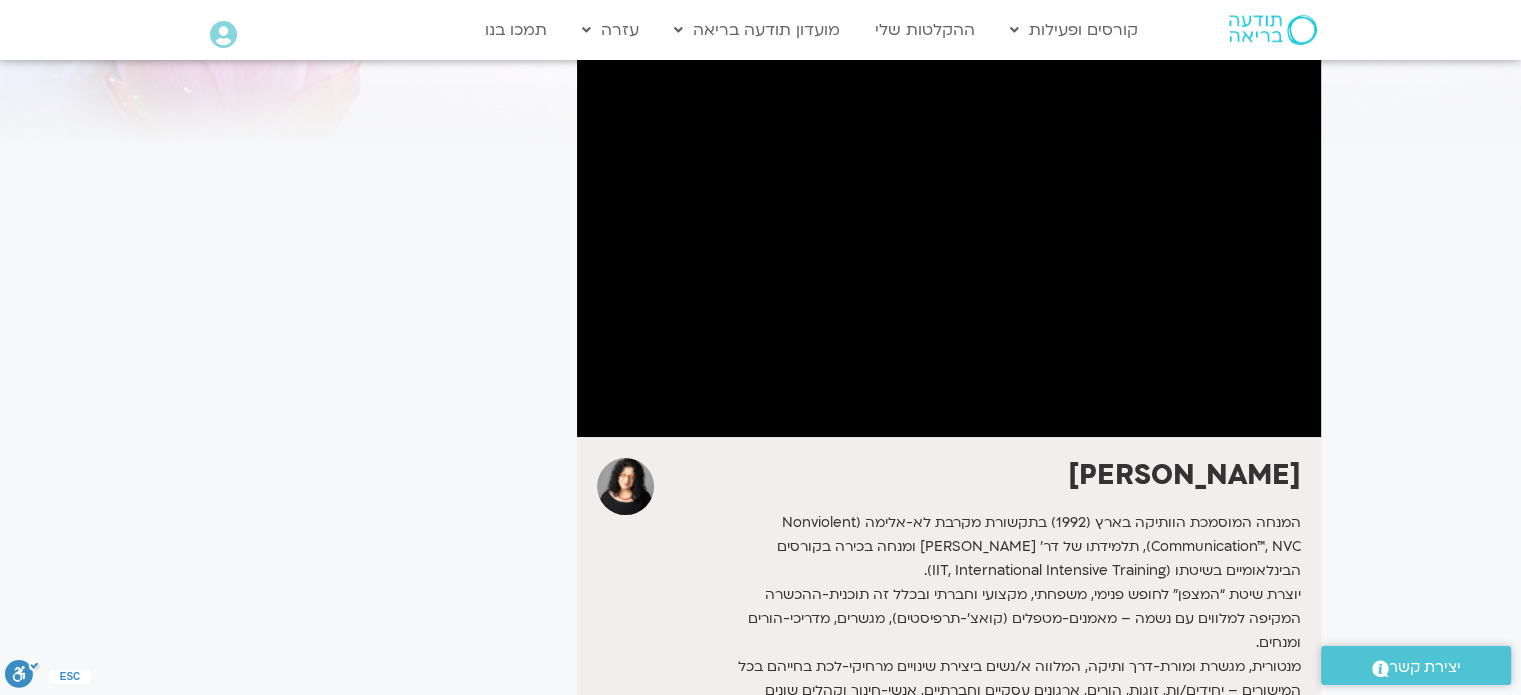 scroll, scrollTop: 200, scrollLeft: 0, axis: vertical 